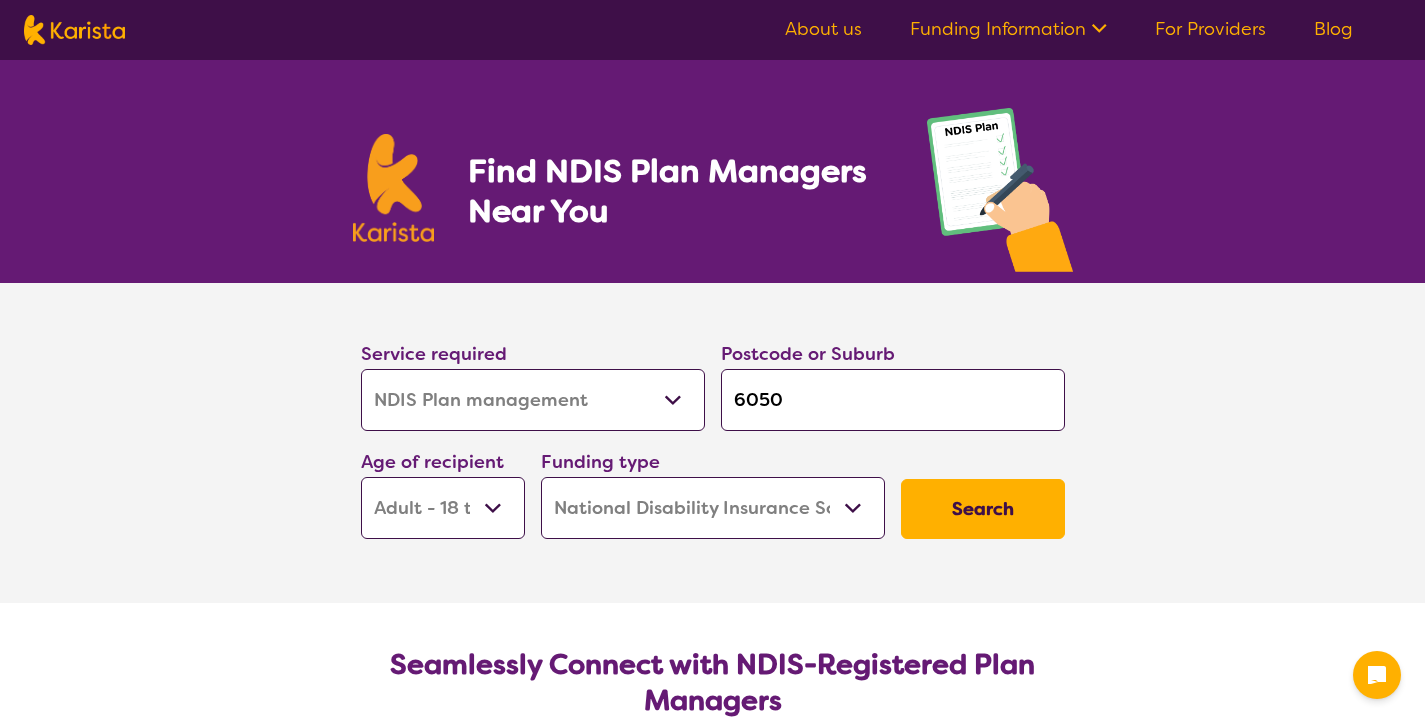 select on "NDIS Plan management" 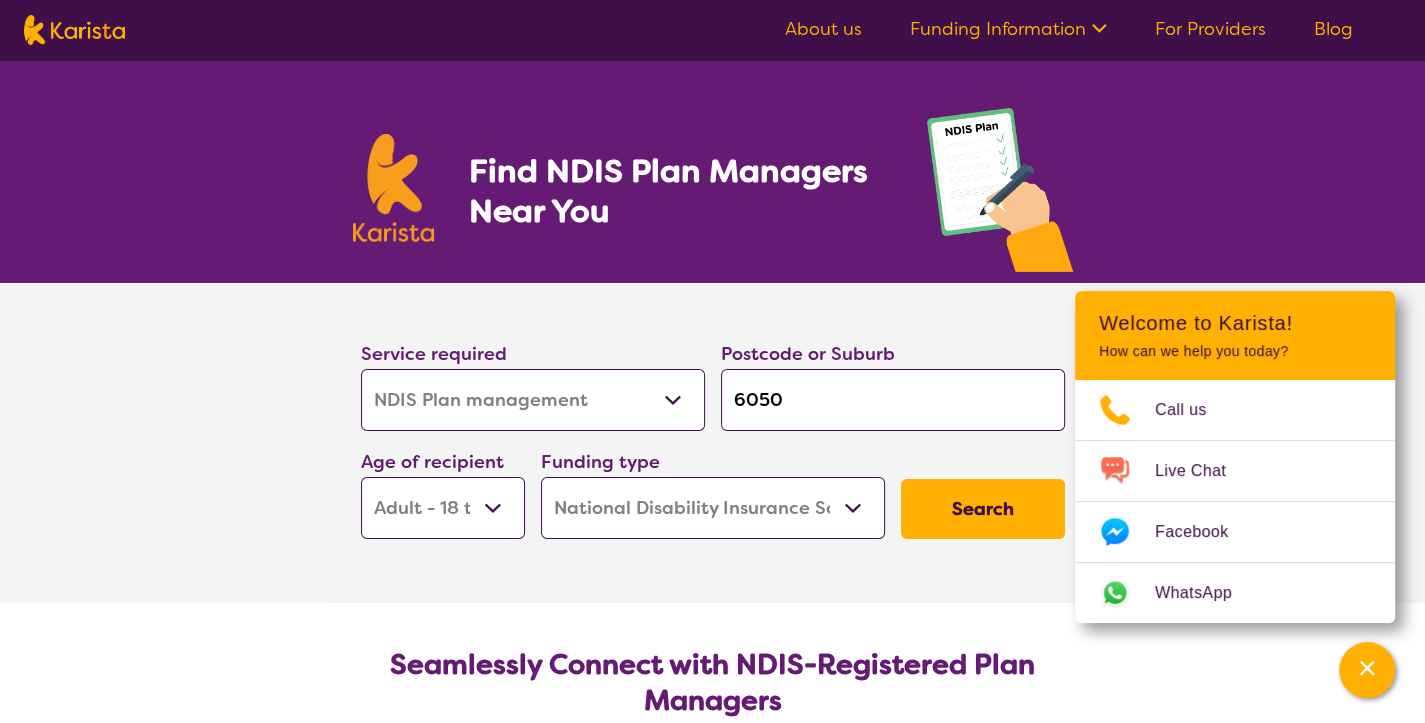 click on "Search" at bounding box center (983, 509) 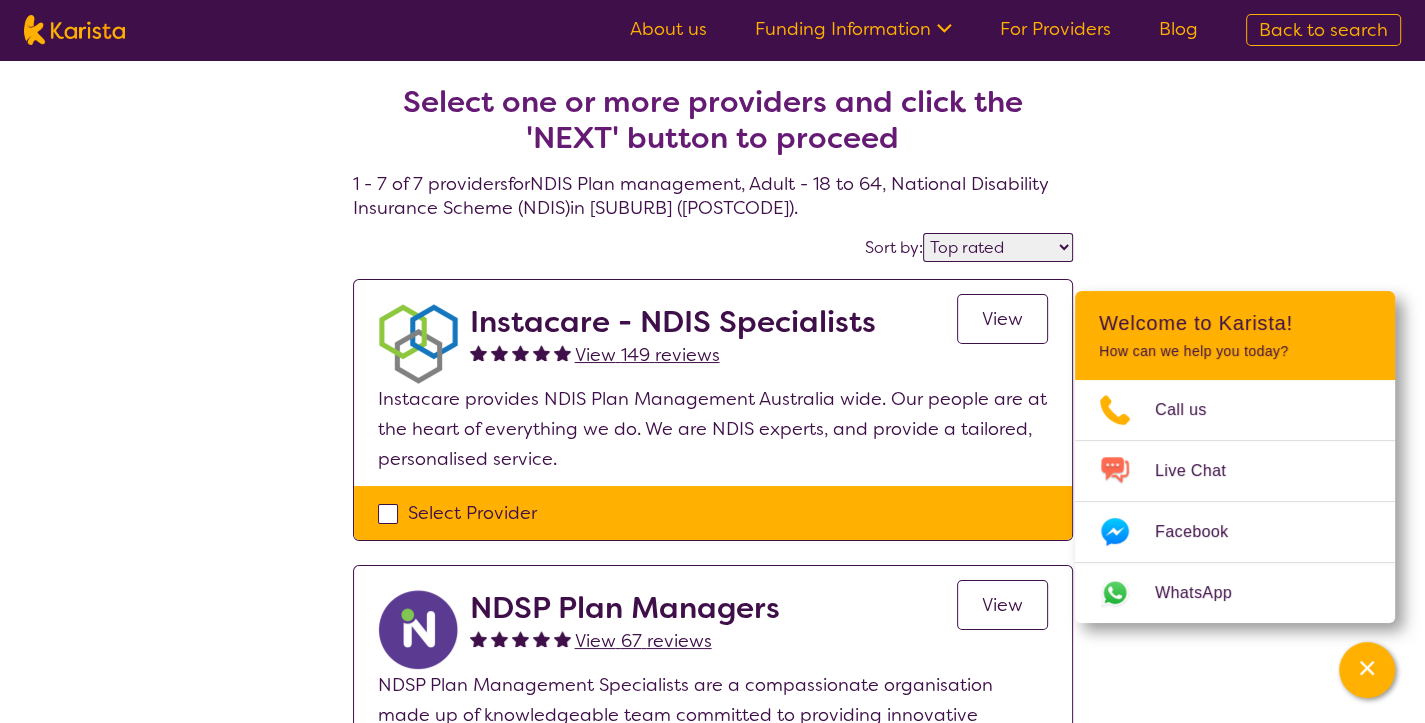 scroll, scrollTop: 0, scrollLeft: 0, axis: both 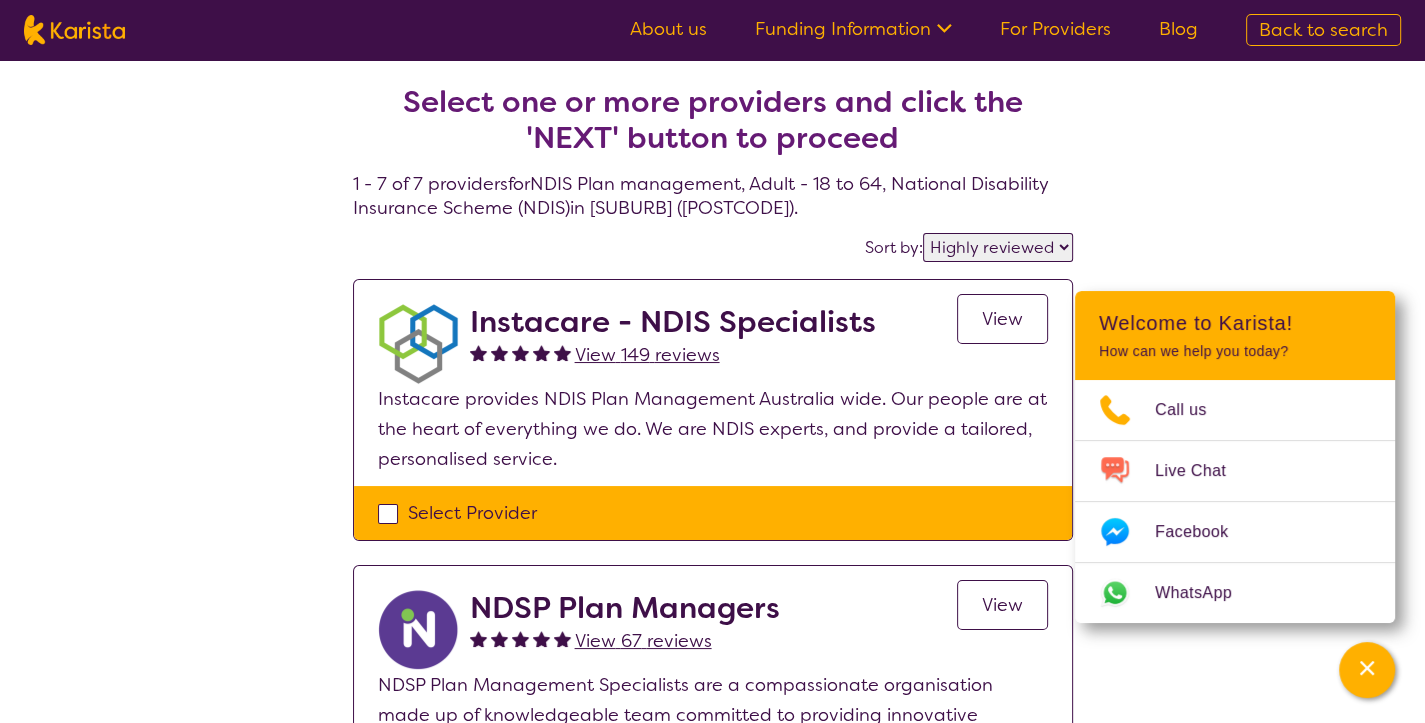 click on "Highly reviewed Top rated" at bounding box center [998, 247] 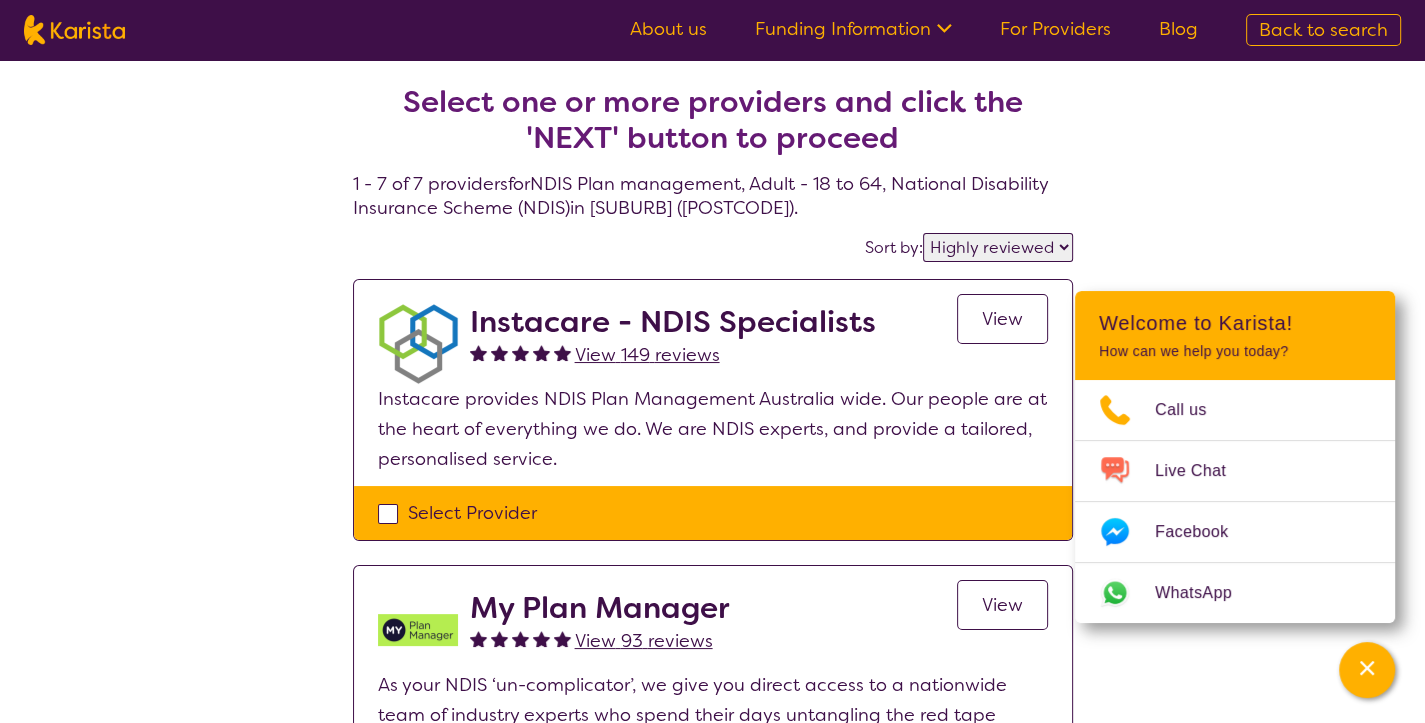 scroll, scrollTop: 0, scrollLeft: 0, axis: both 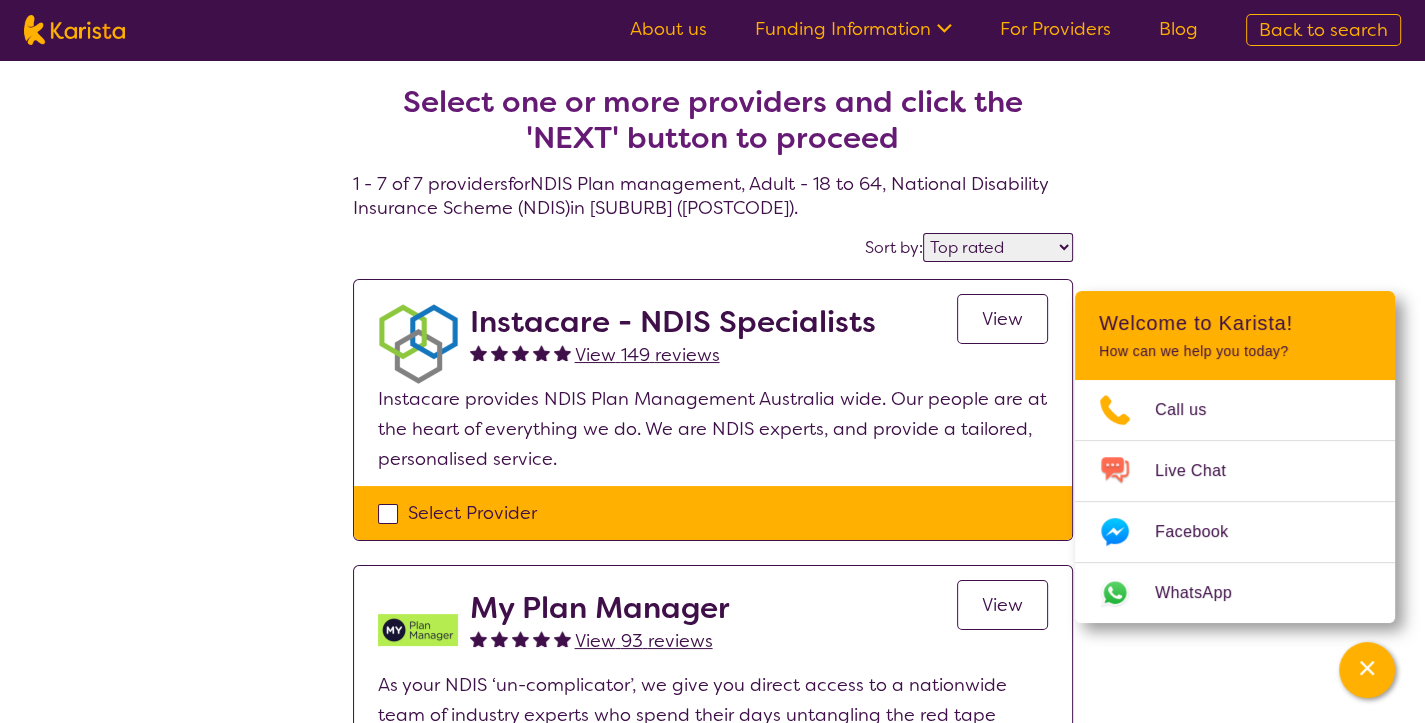 click on "Highly reviewed Top rated" at bounding box center (998, 247) 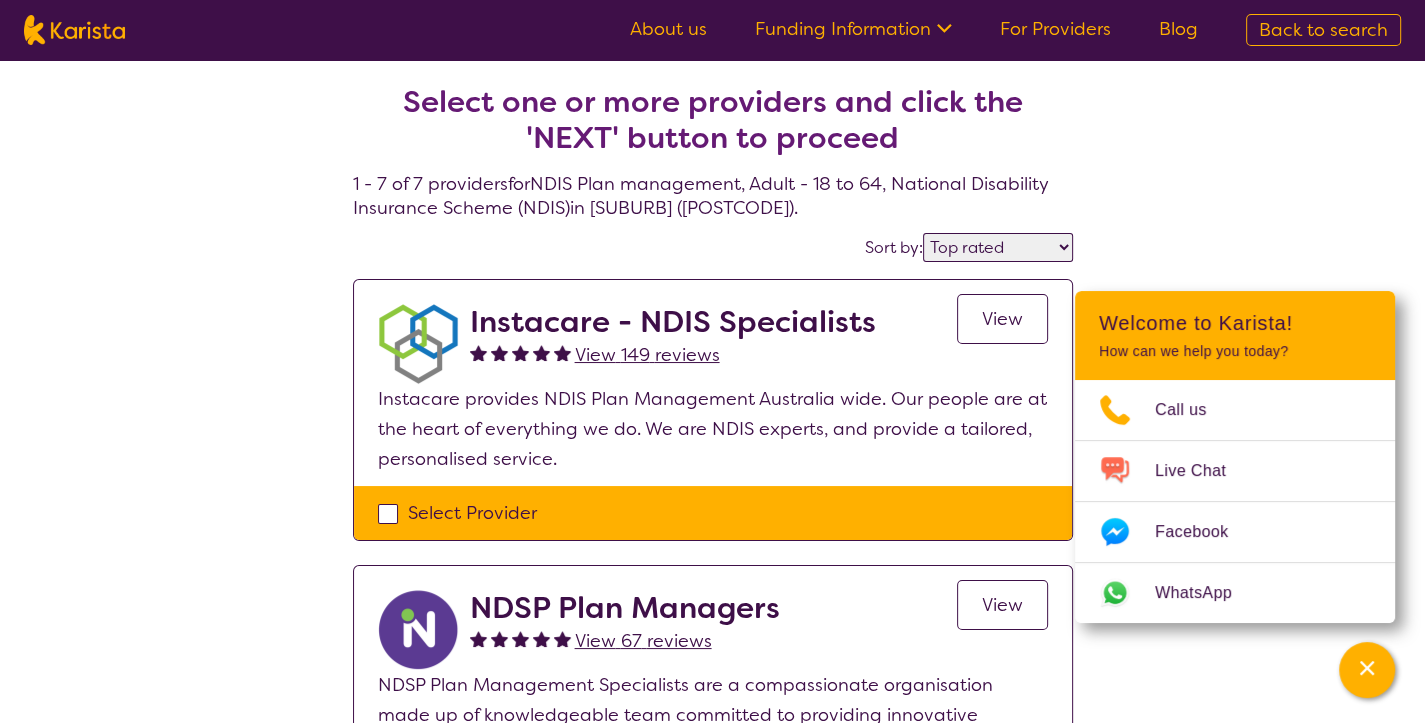 click on "View" at bounding box center [1002, 319] 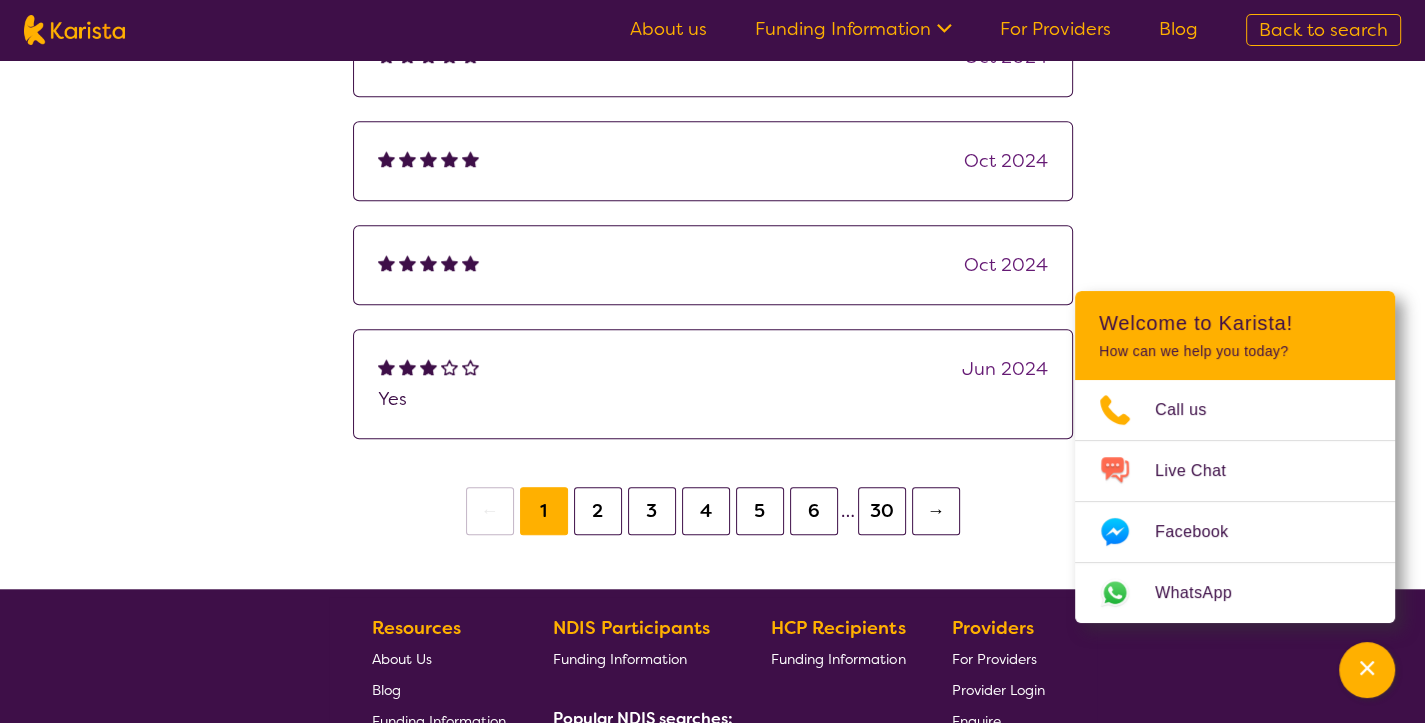 scroll, scrollTop: 1518, scrollLeft: 0, axis: vertical 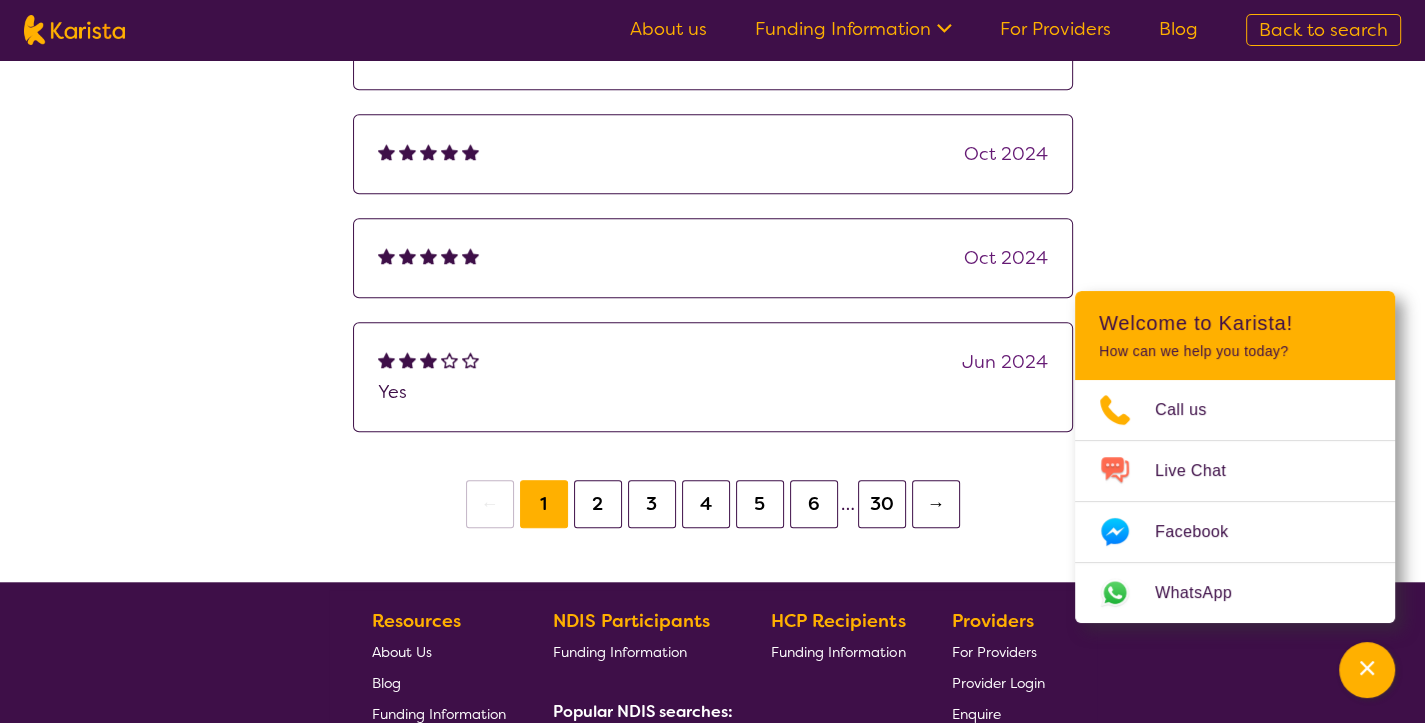 click on "2" at bounding box center (598, 504) 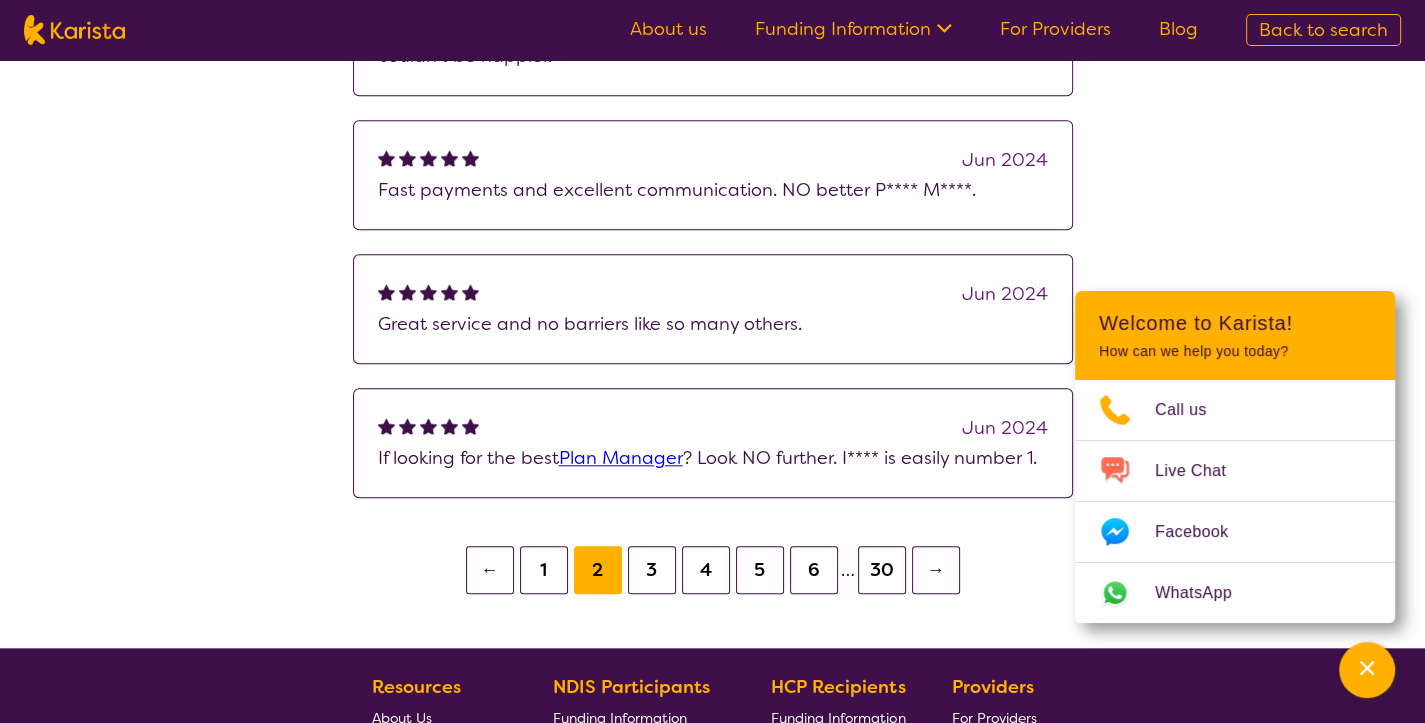 scroll, scrollTop: 1736, scrollLeft: 0, axis: vertical 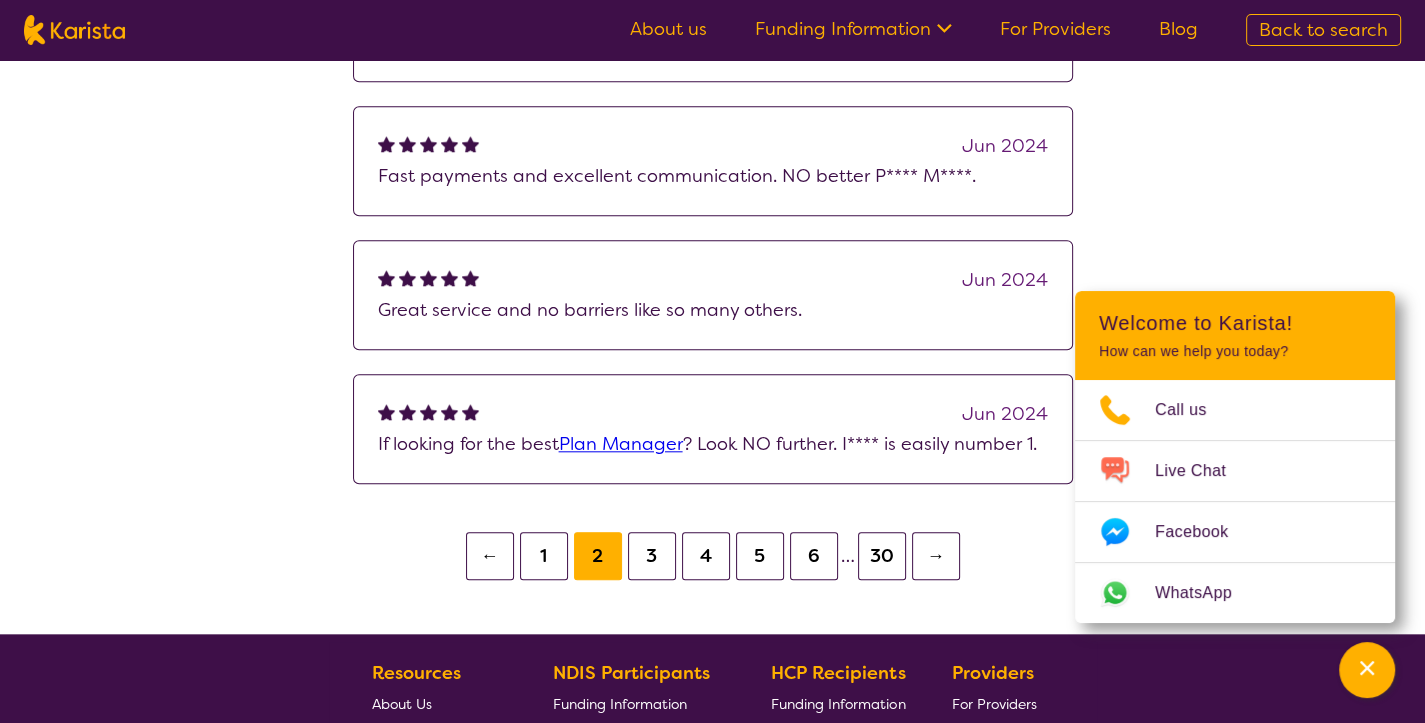 click on "3" at bounding box center [652, 556] 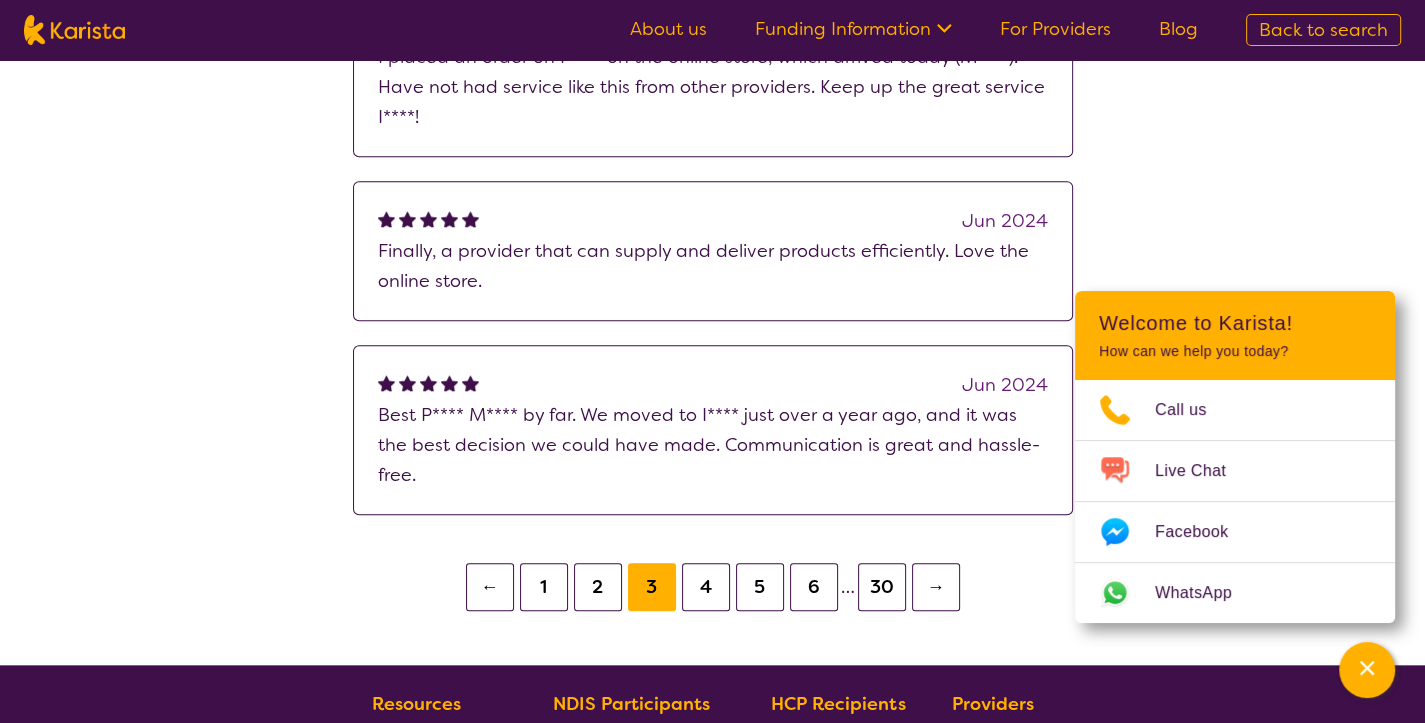 scroll, scrollTop: 1736, scrollLeft: 0, axis: vertical 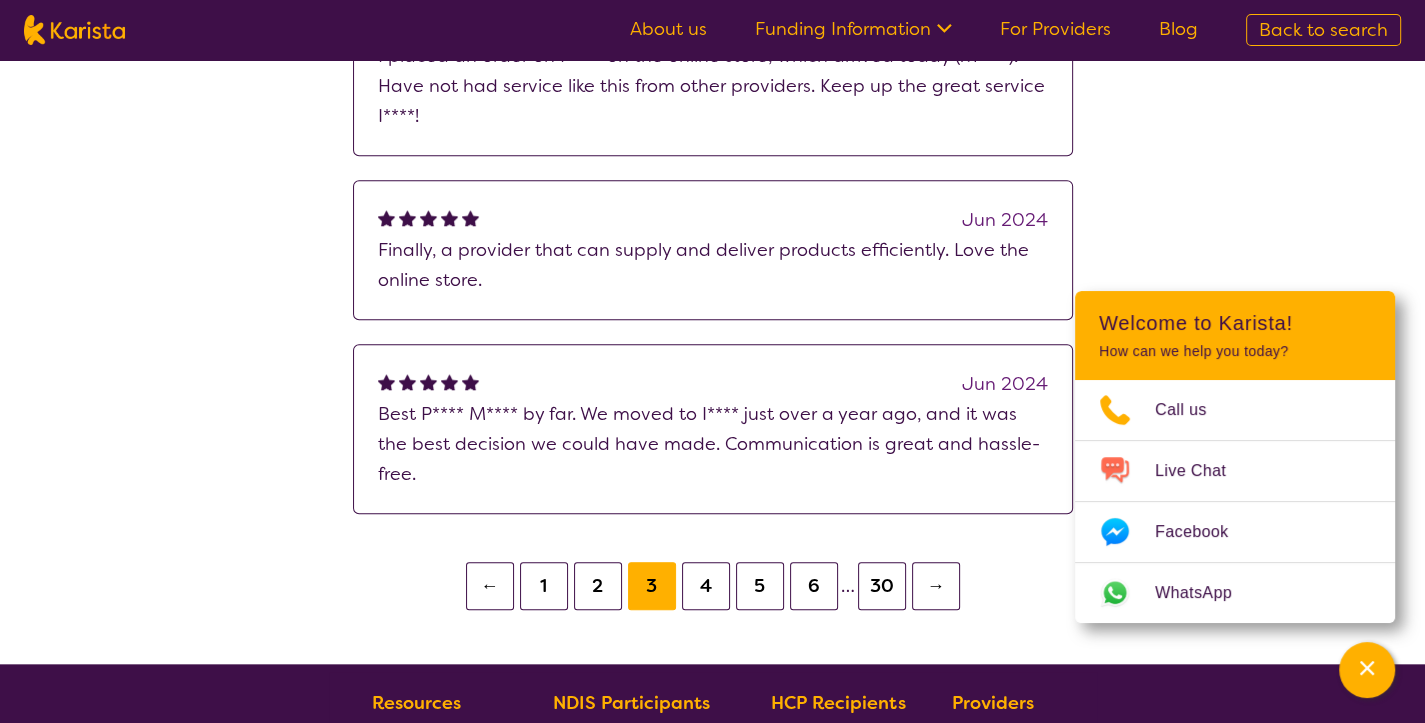 click on "4" at bounding box center (706, 586) 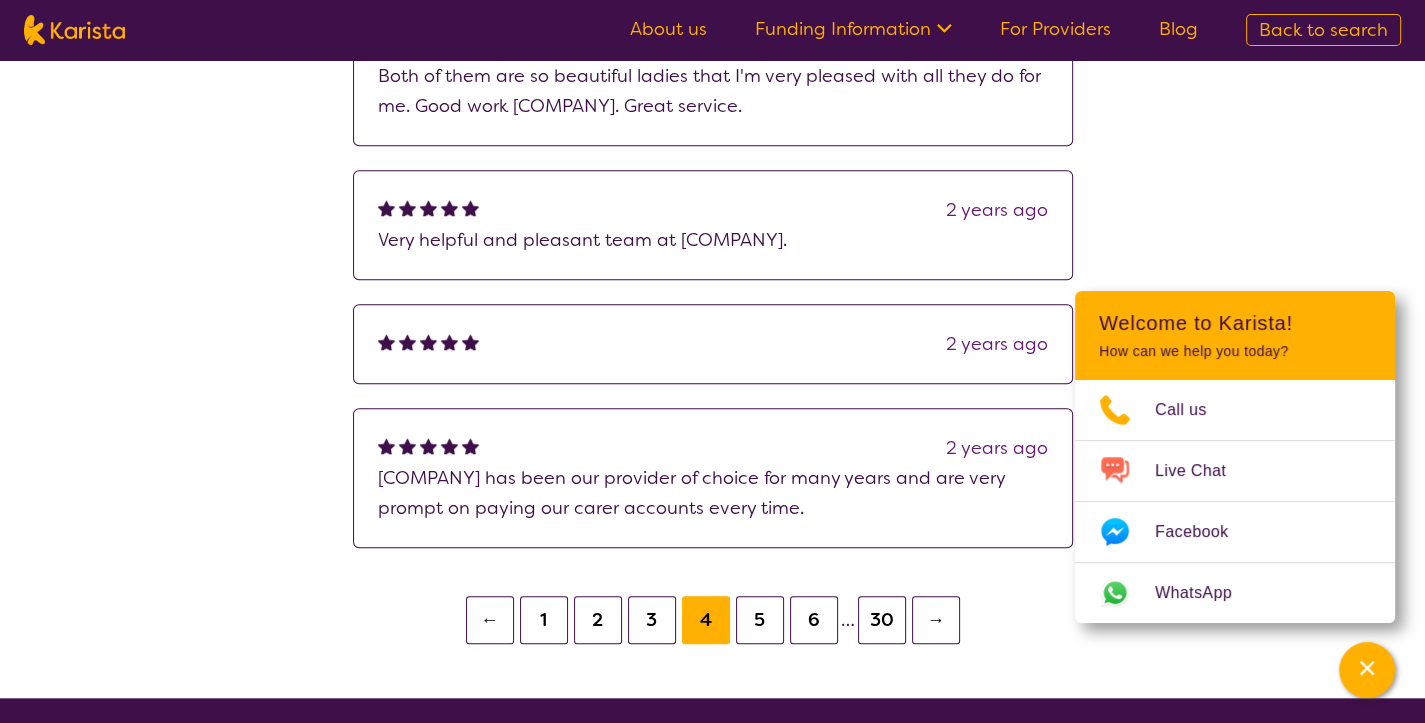 scroll, scrollTop: 1627, scrollLeft: 0, axis: vertical 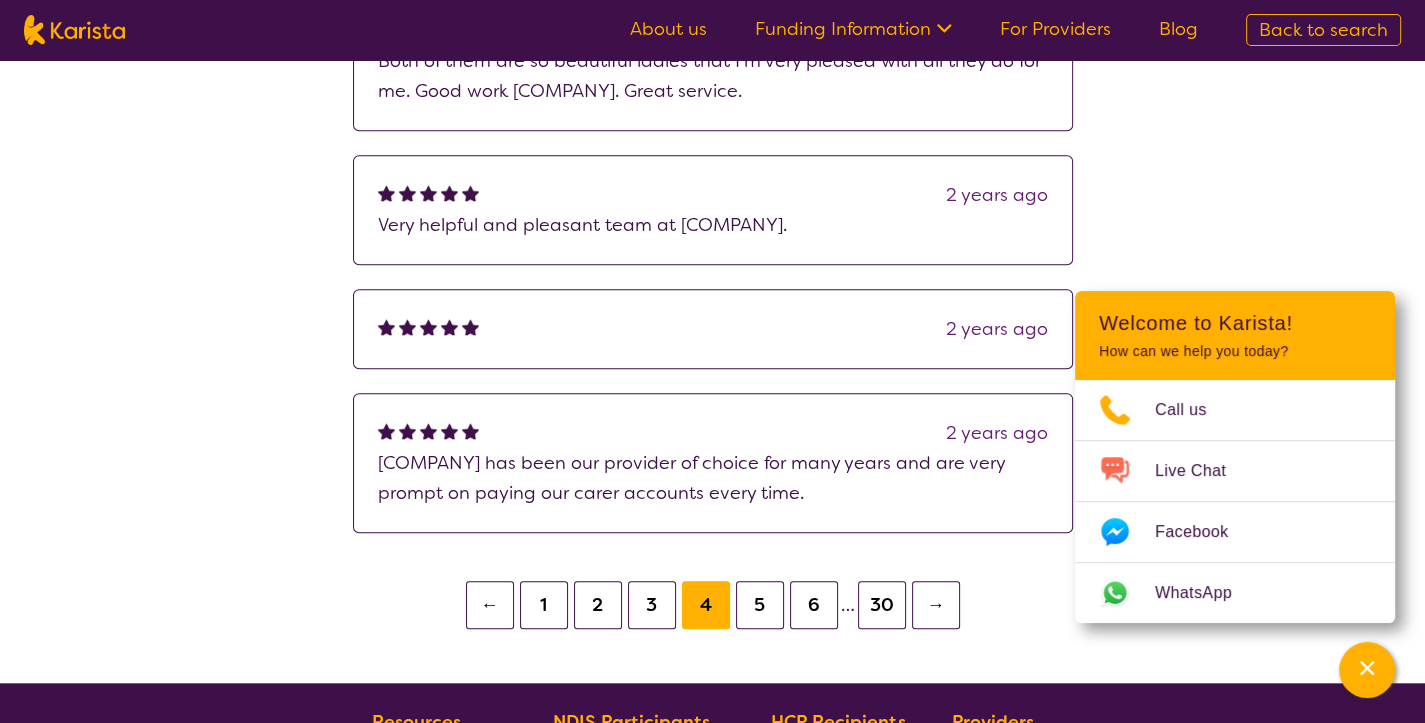 click on "5" at bounding box center (760, 605) 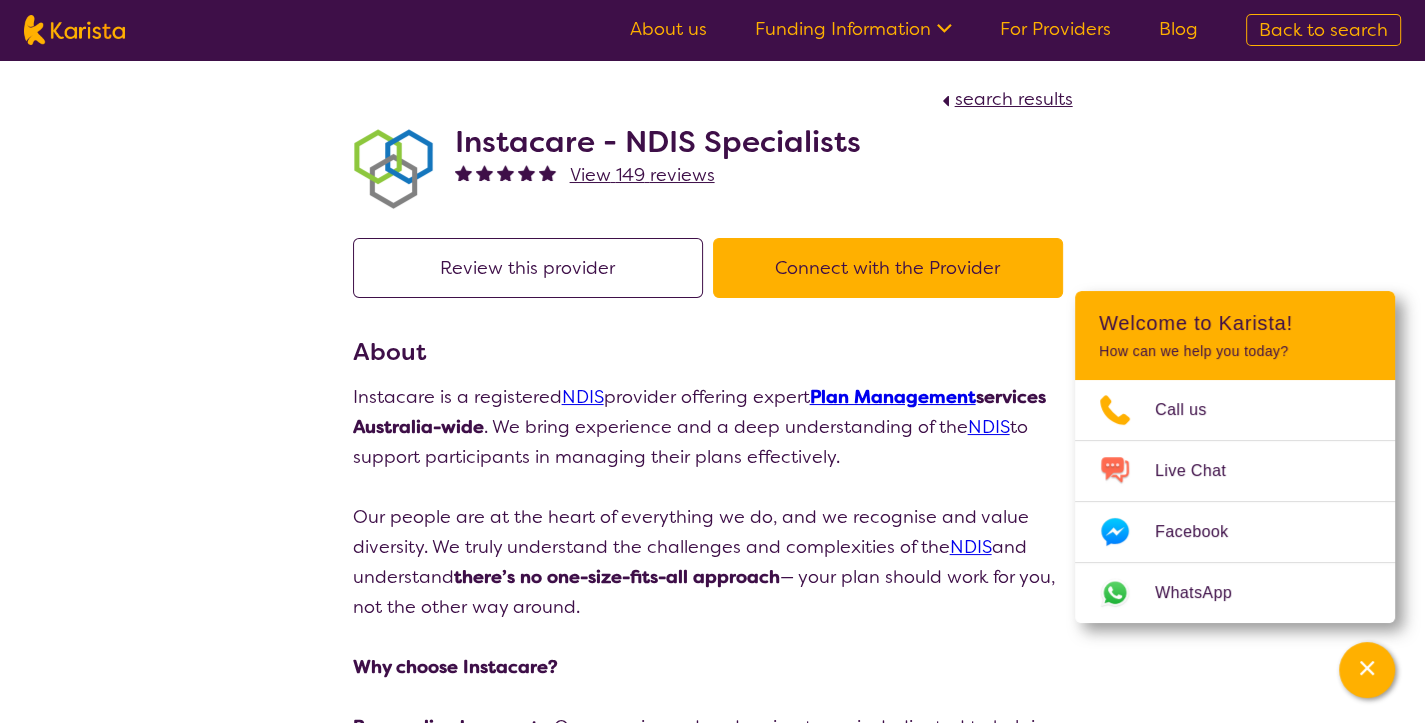 scroll, scrollTop: 0, scrollLeft: 0, axis: both 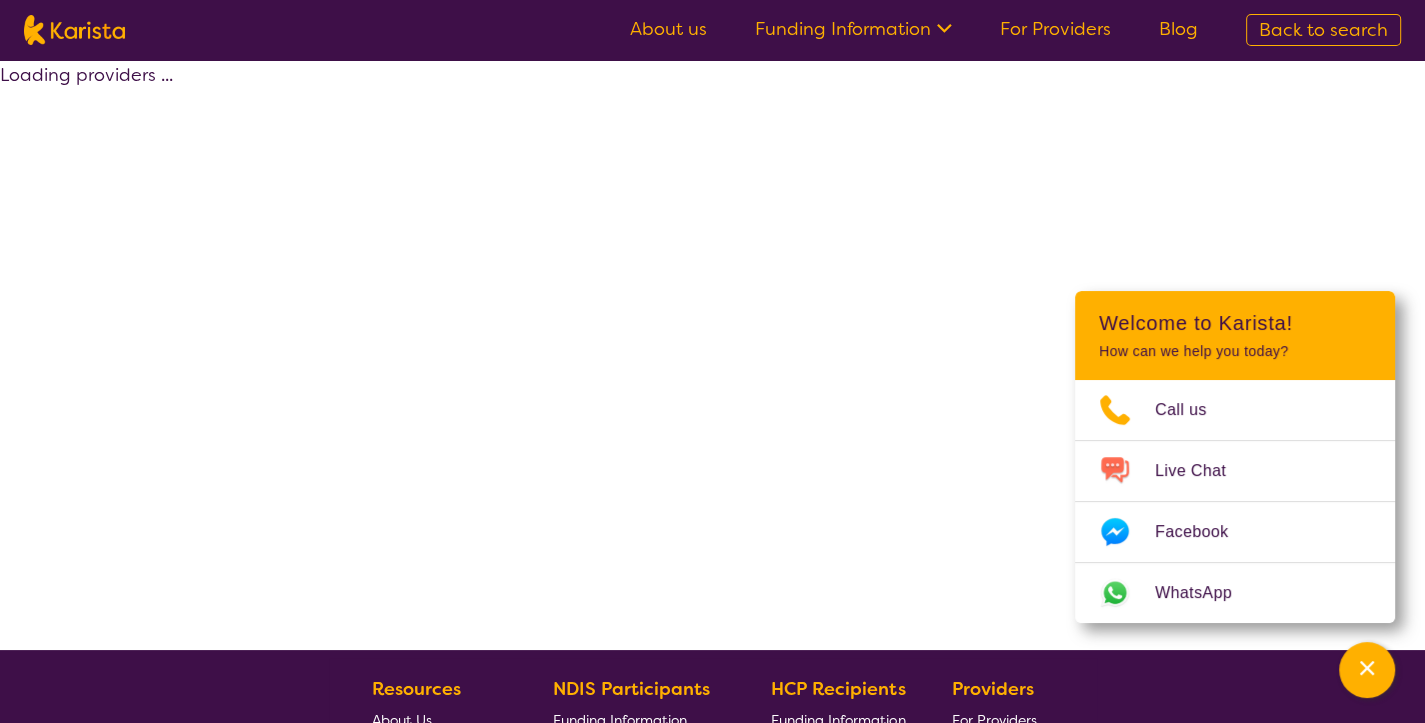 select on "by_score" 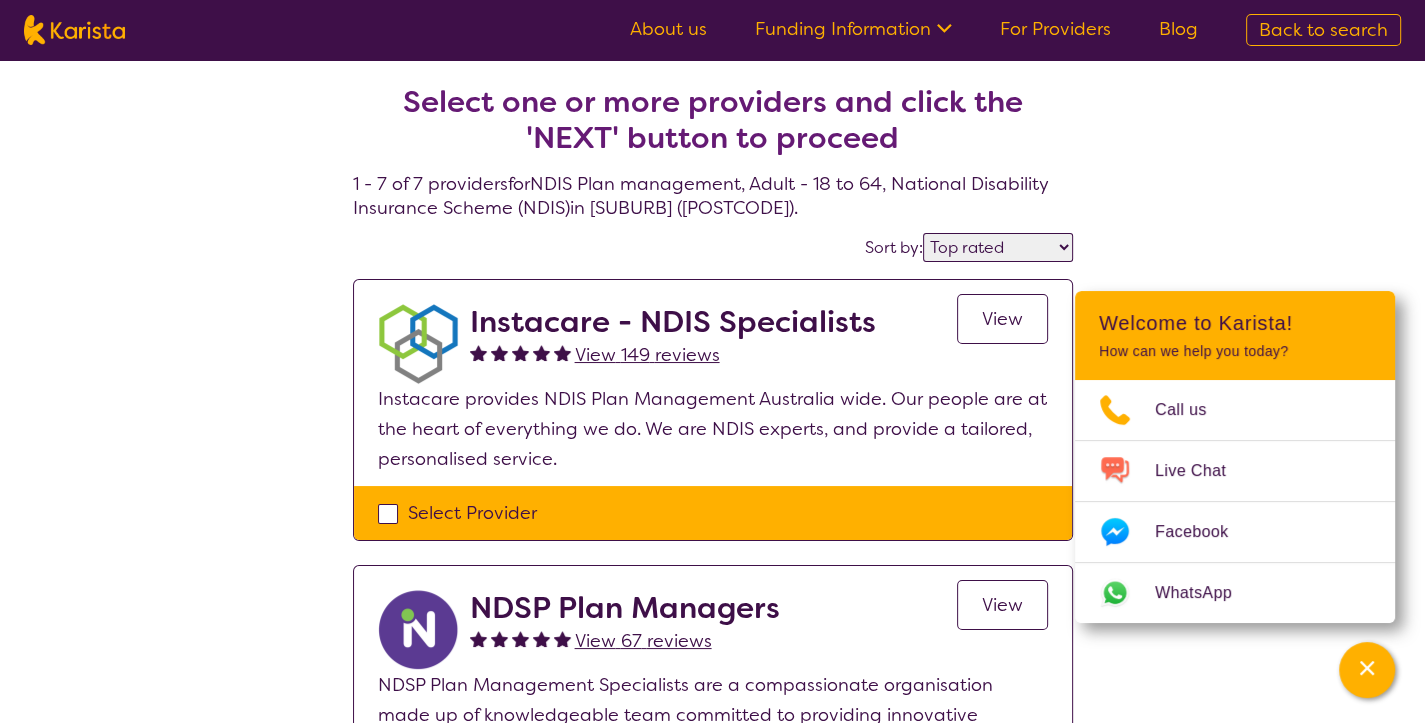 select on "NDIS Plan management" 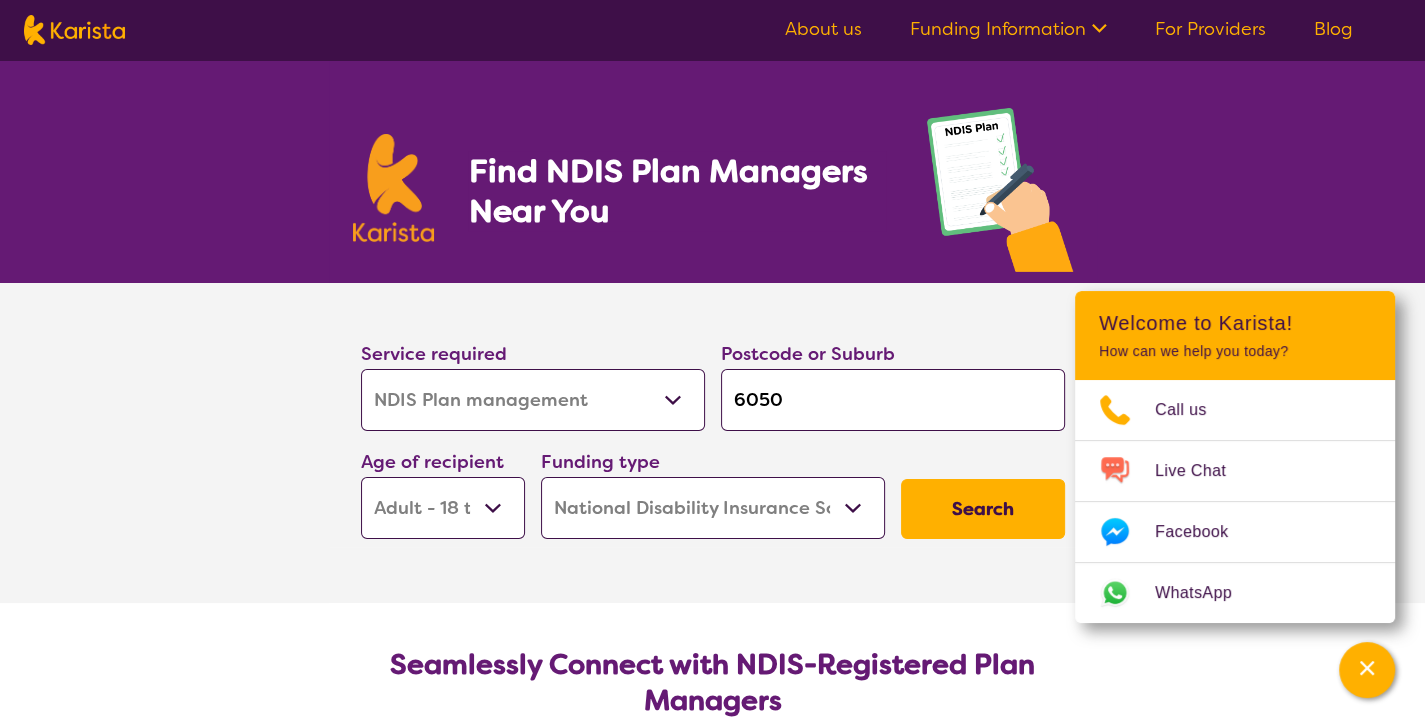 click on "Search" at bounding box center (983, 509) 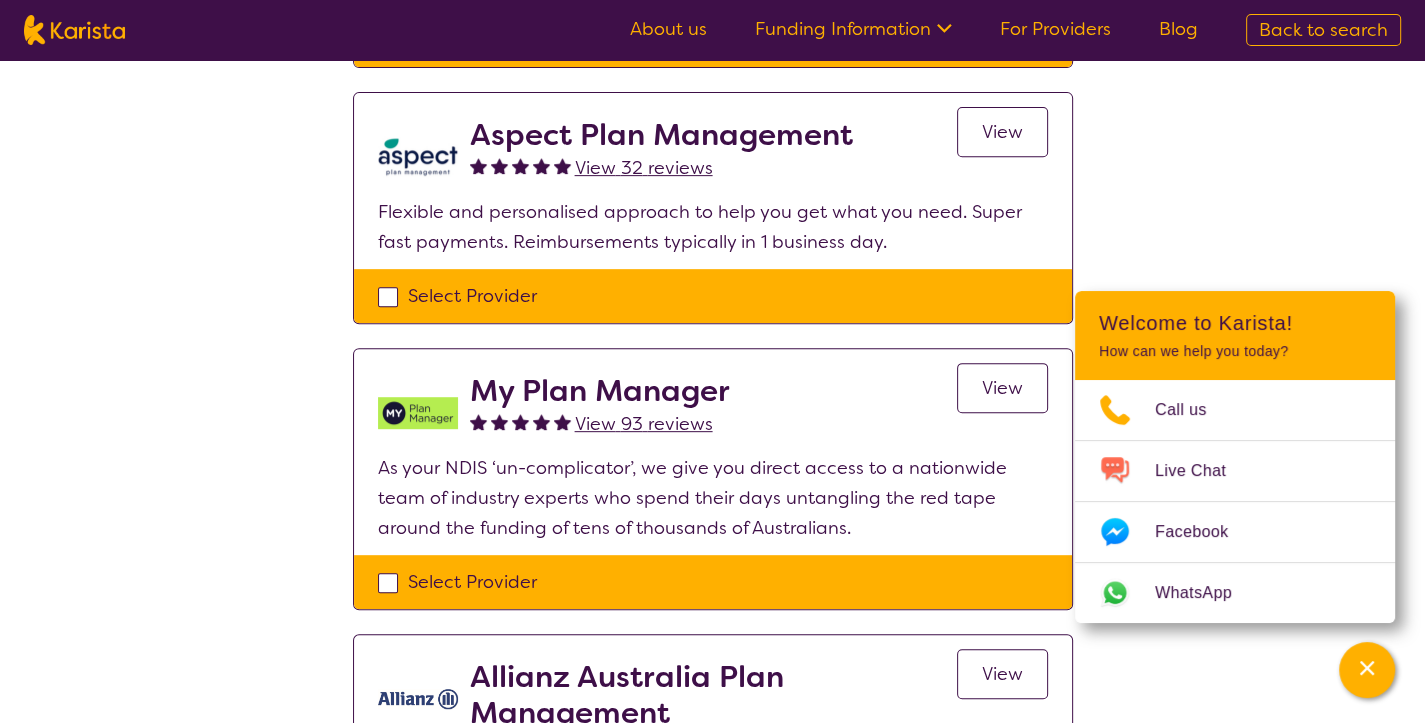 scroll, scrollTop: 759, scrollLeft: 0, axis: vertical 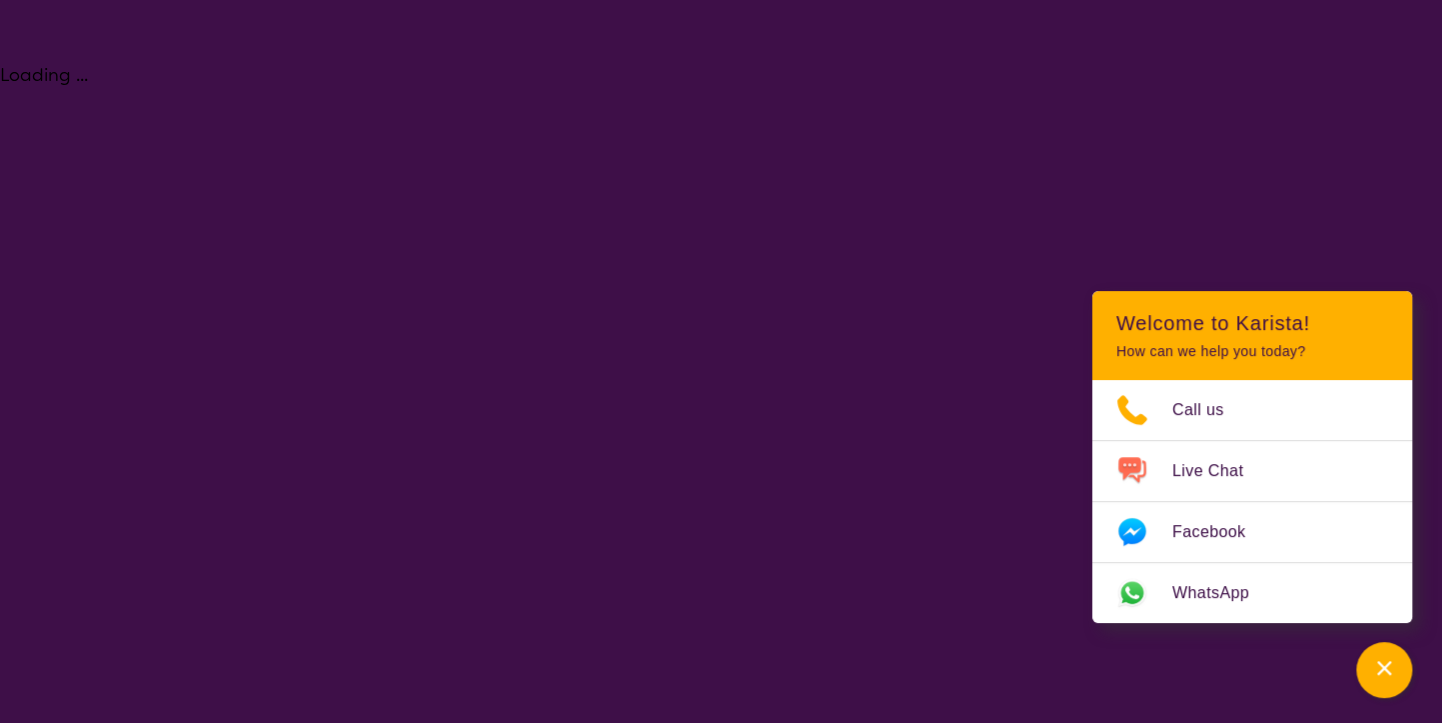 select on "NDIS Plan management" 